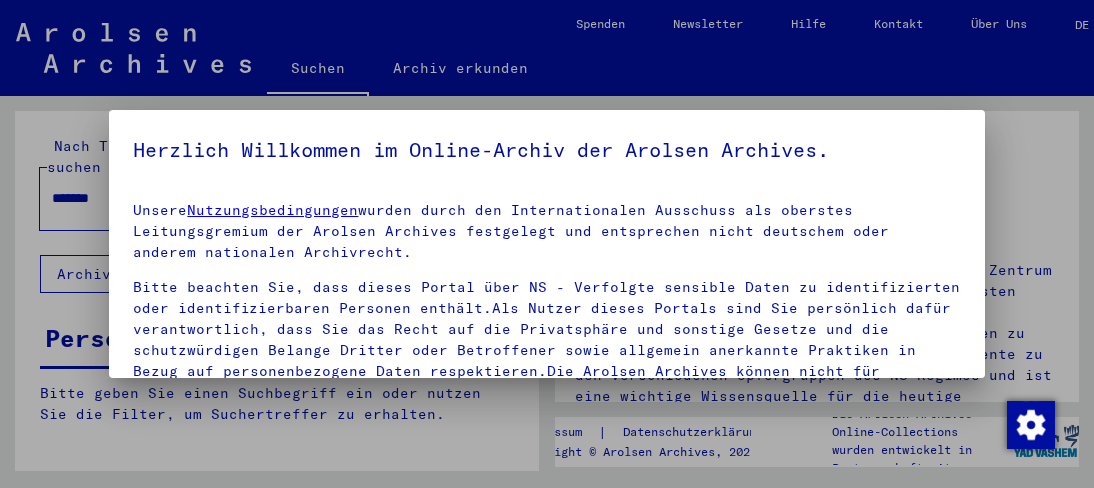 scroll, scrollTop: 0, scrollLeft: 0, axis: both 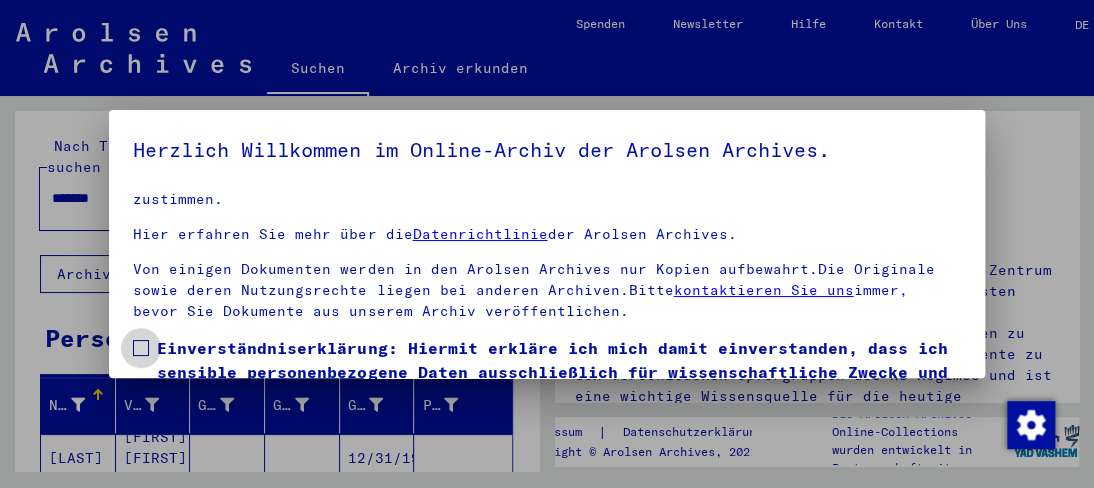 click at bounding box center [141, 348] 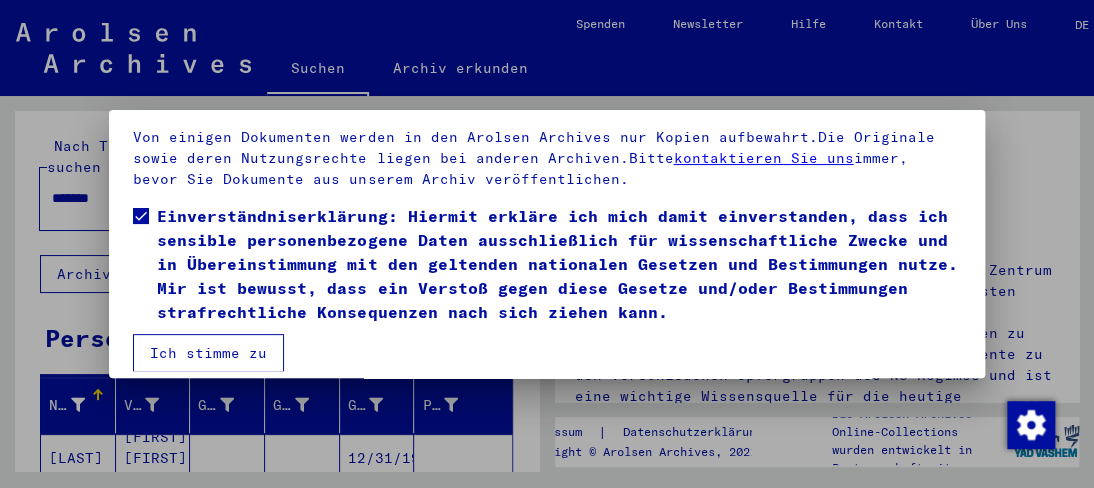 scroll, scrollTop: 148, scrollLeft: 0, axis: vertical 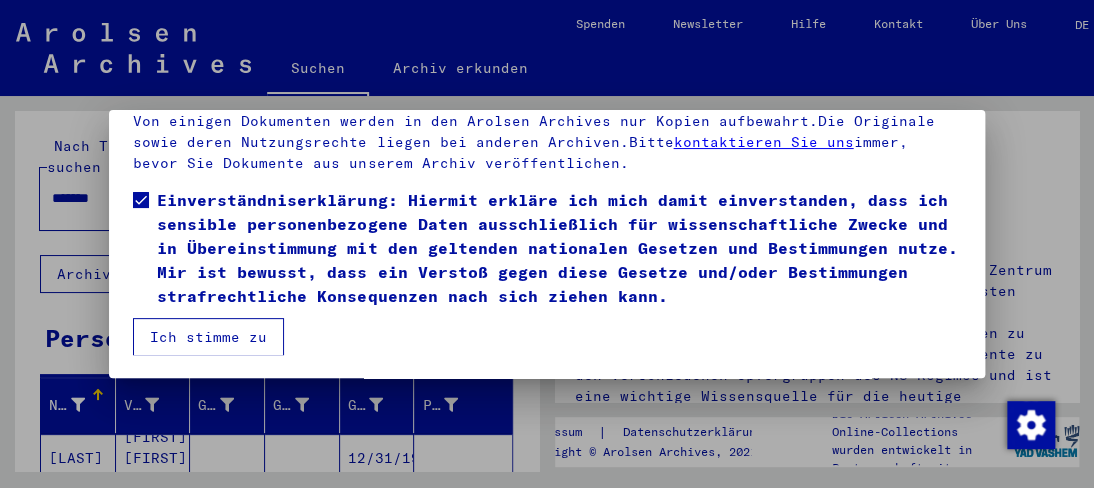 click on "Ich stimme zu" at bounding box center (208, 337) 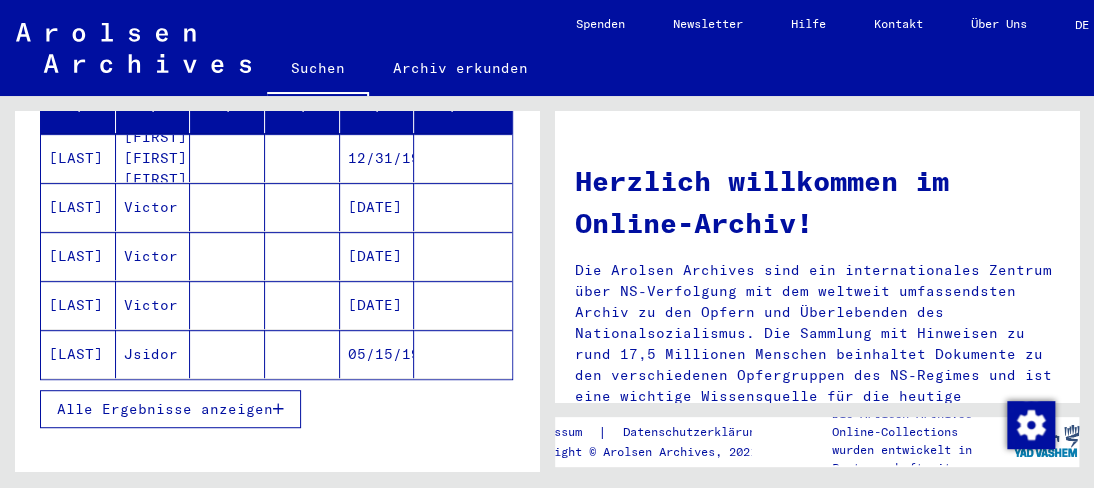scroll, scrollTop: 400, scrollLeft: 0, axis: vertical 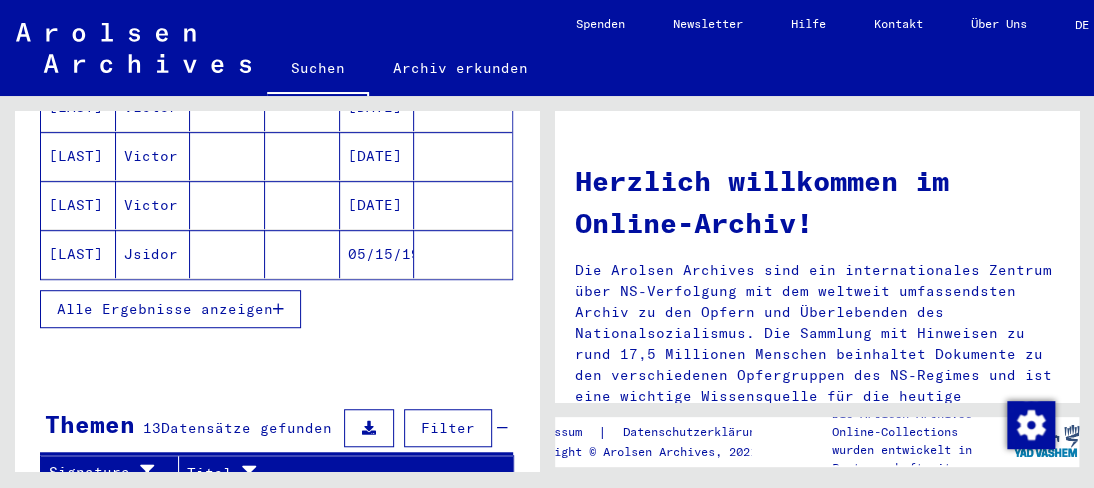 click on "Alle Ergebnisse anzeigen" at bounding box center [165, 309] 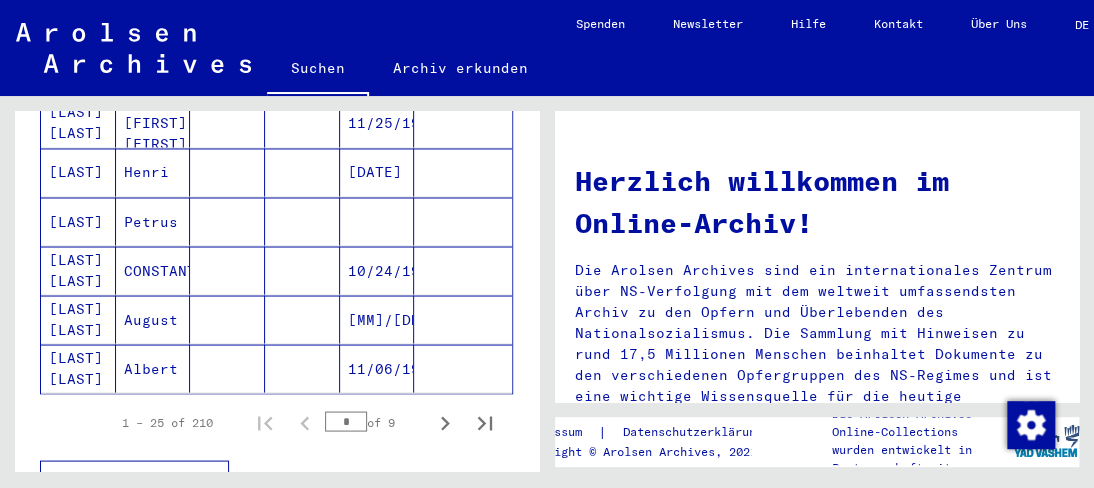 scroll, scrollTop: 1300, scrollLeft: 0, axis: vertical 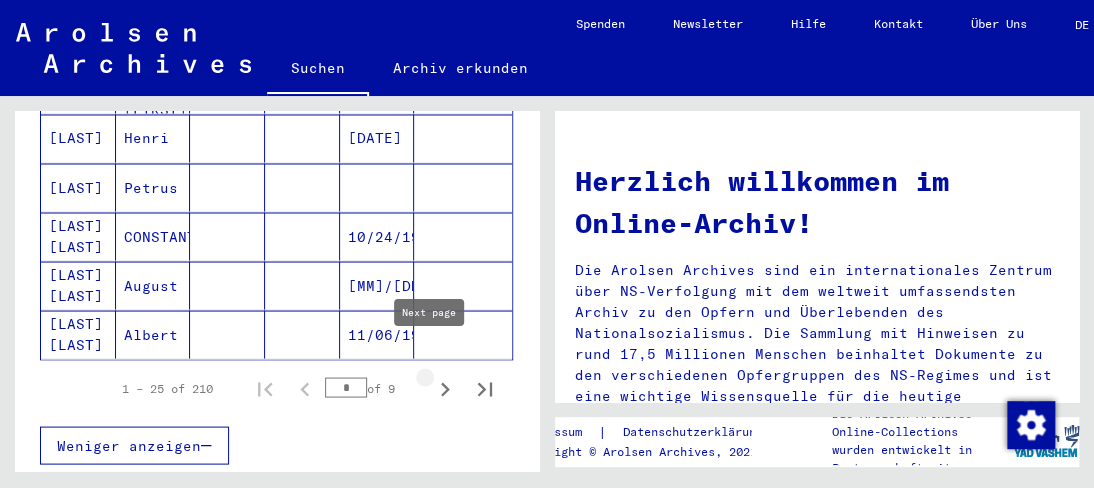 click 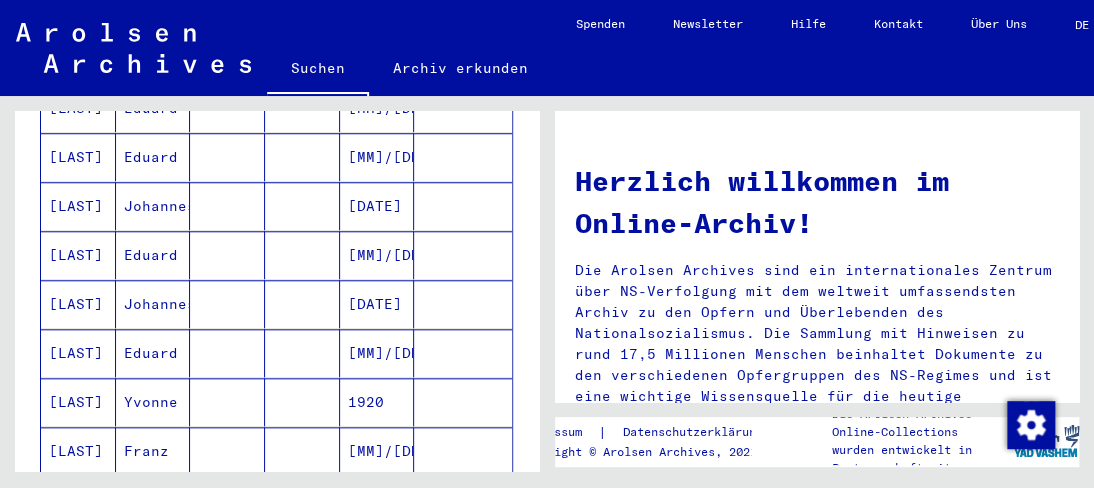 scroll, scrollTop: 600, scrollLeft: 0, axis: vertical 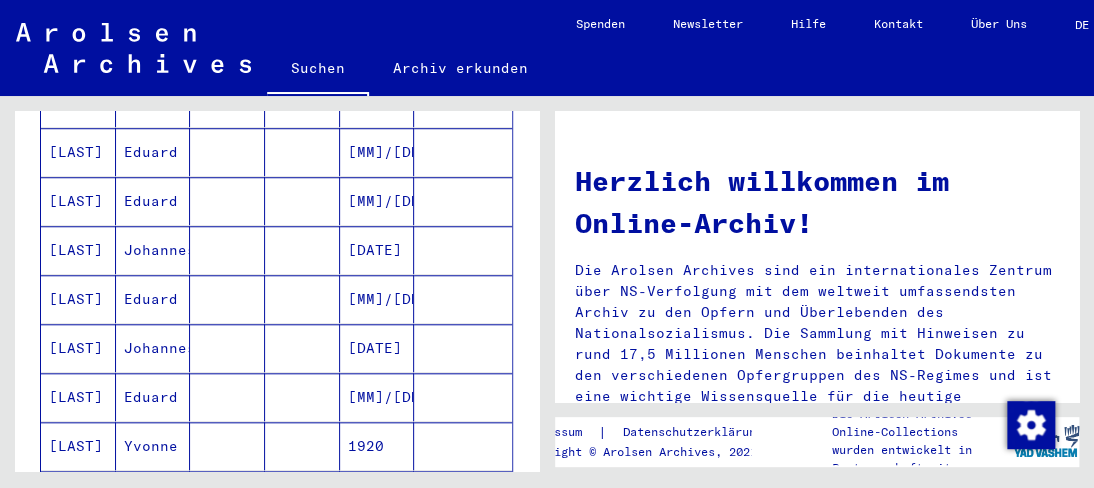 click on "[DATE]" at bounding box center (377, 299) 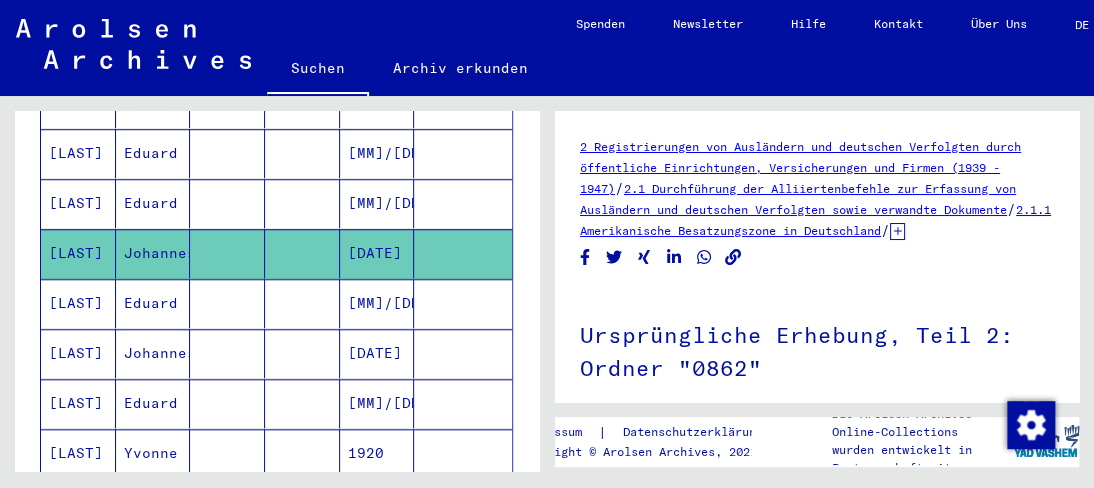 scroll, scrollTop: 0, scrollLeft: 0, axis: both 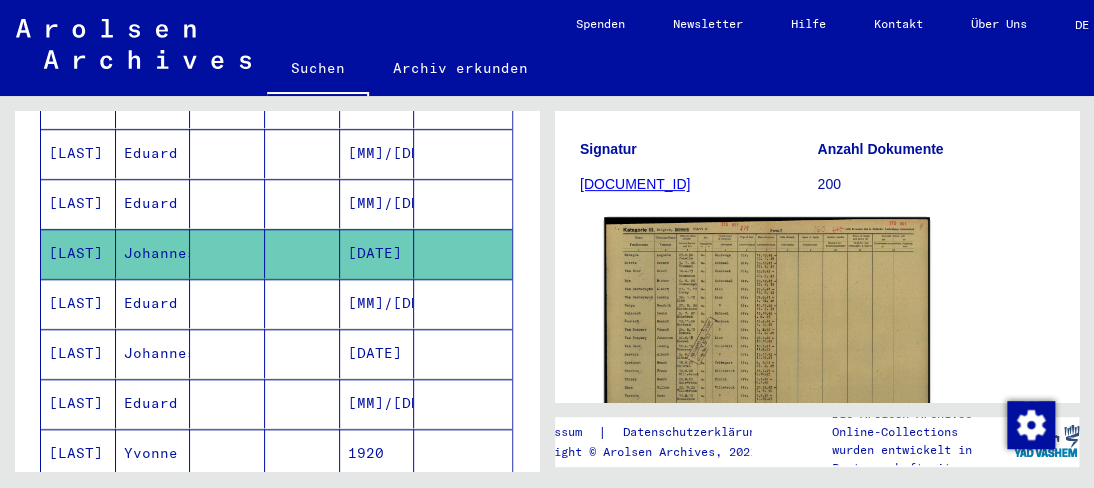 click 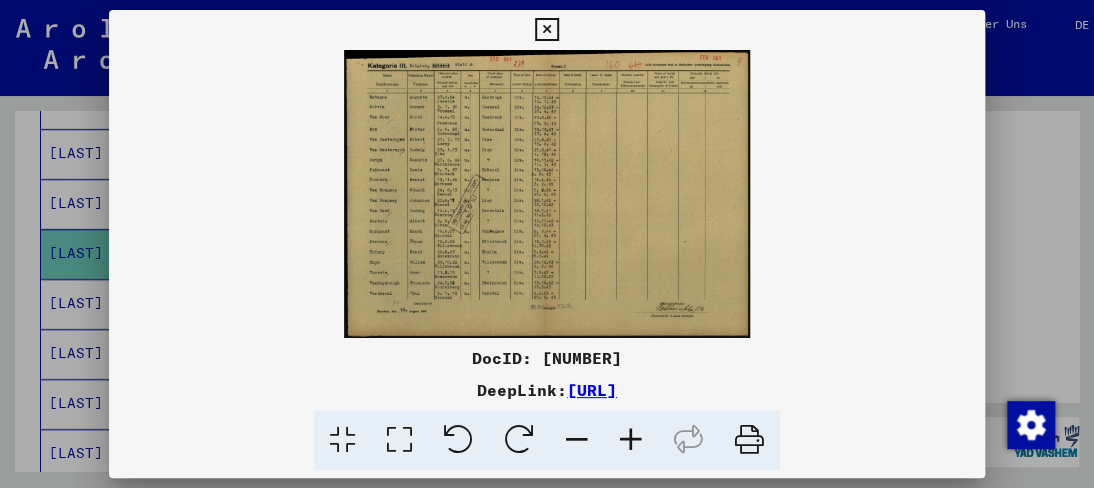 click at bounding box center [631, 440] 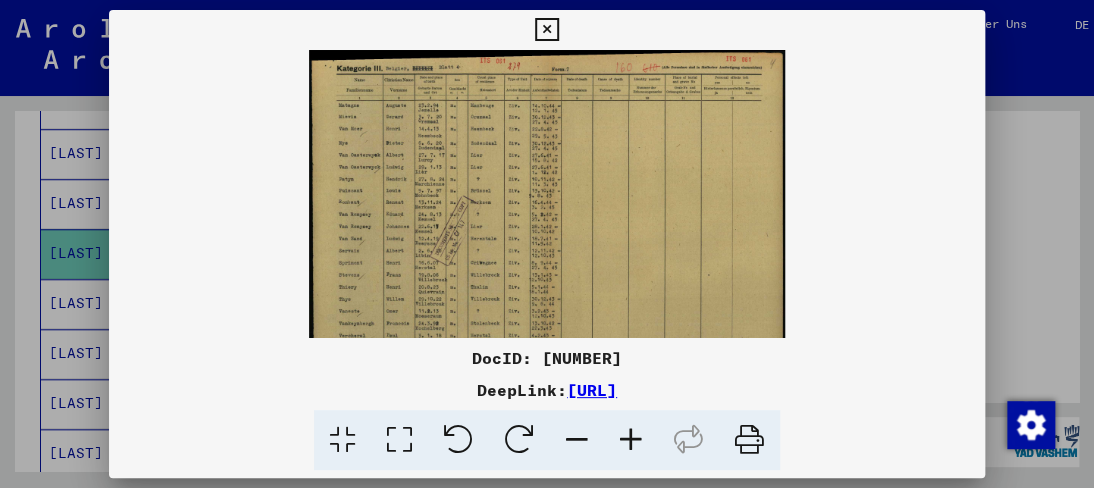 click at bounding box center [631, 440] 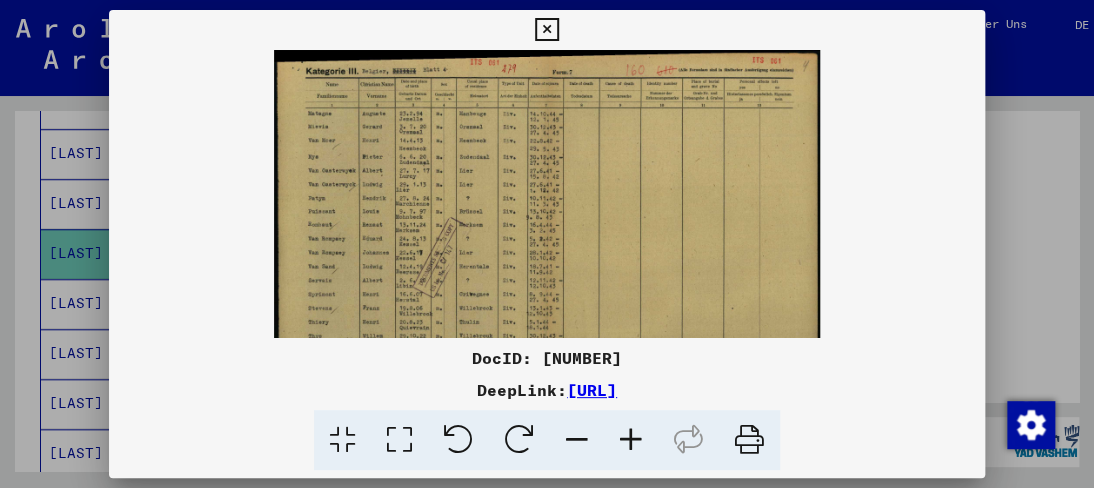 click at bounding box center (631, 440) 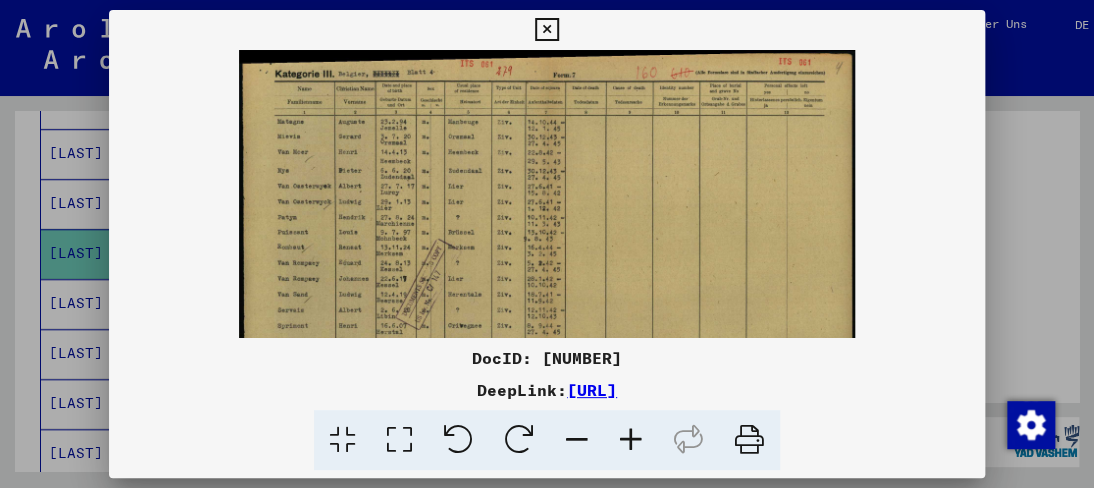 click at bounding box center (631, 440) 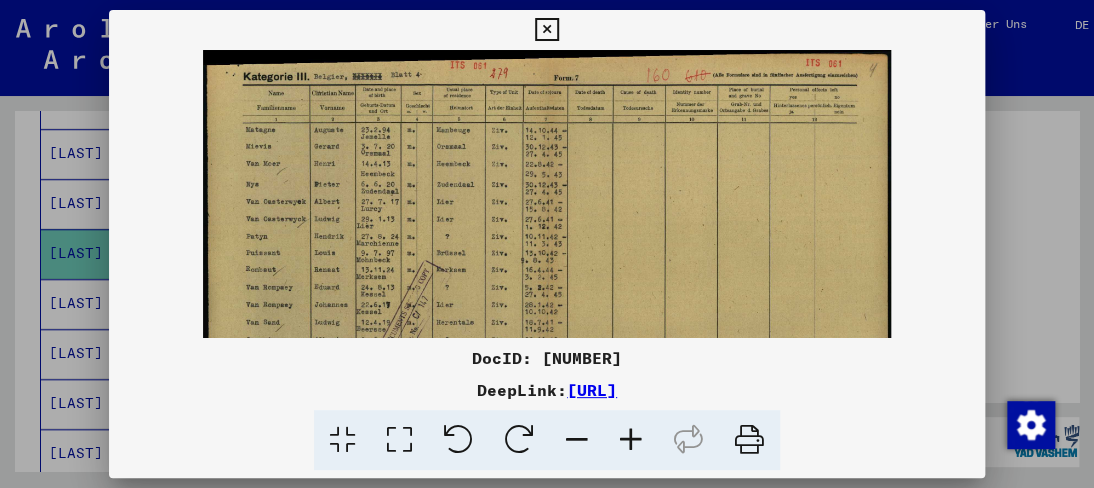 click at bounding box center [631, 440] 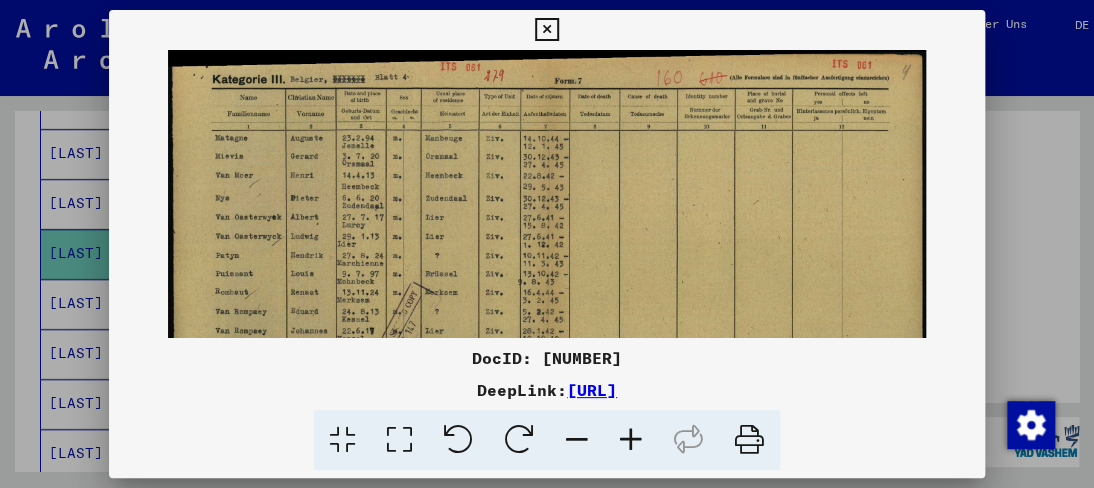 click at bounding box center [631, 440] 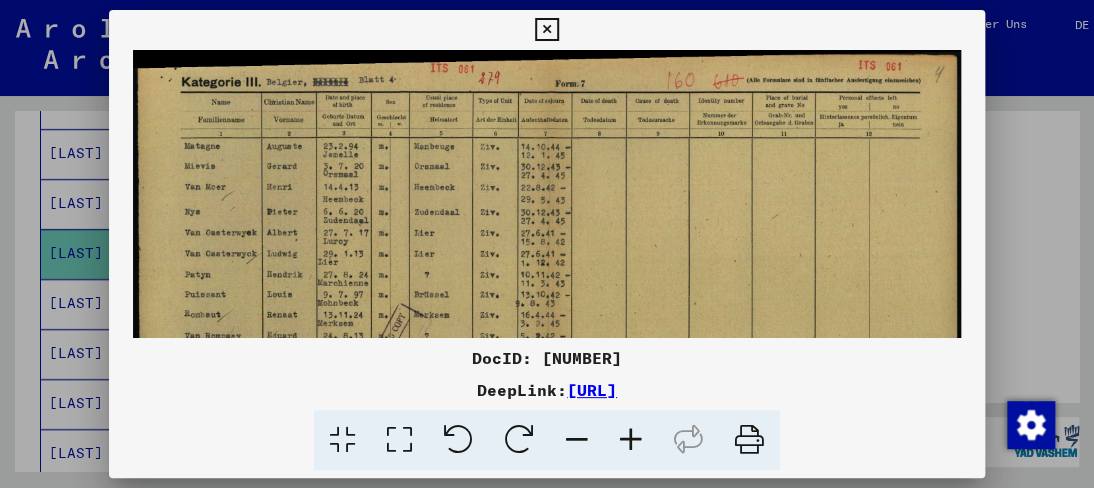 click at bounding box center (631, 440) 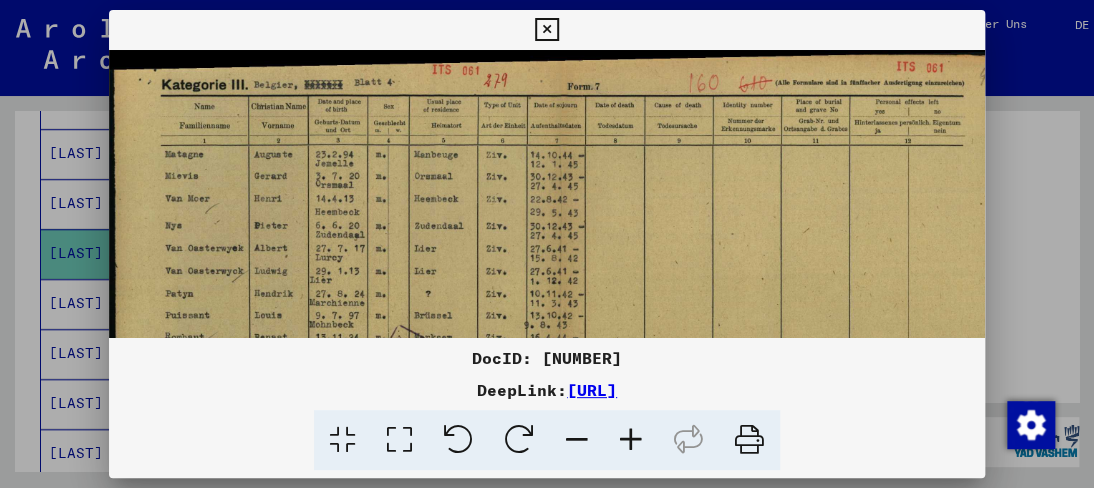 click at bounding box center [631, 440] 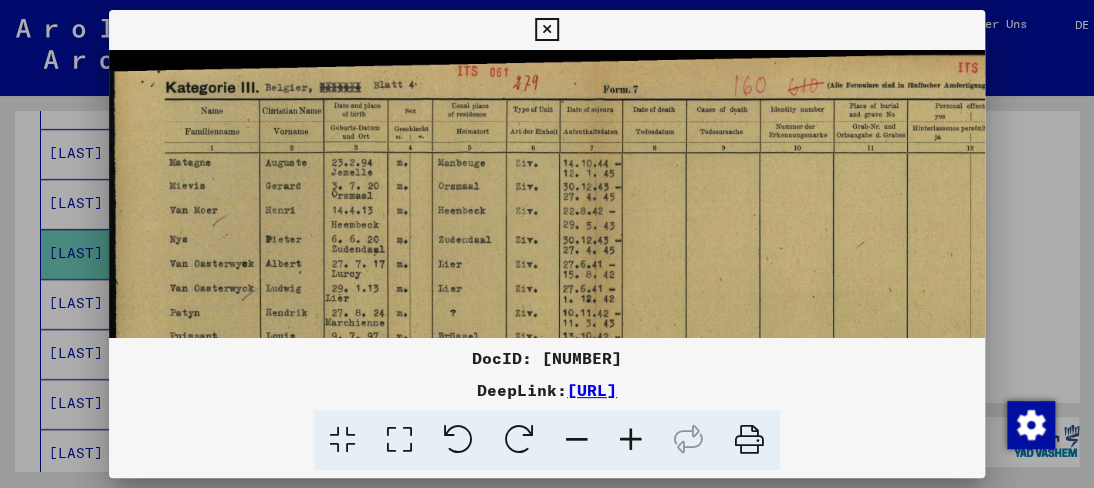 click at bounding box center (631, 440) 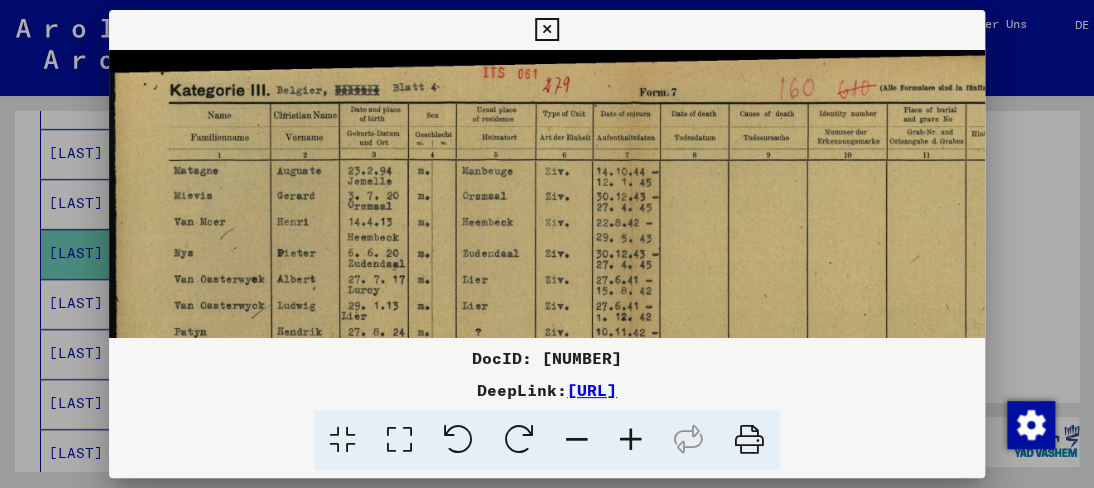 click at bounding box center (631, 440) 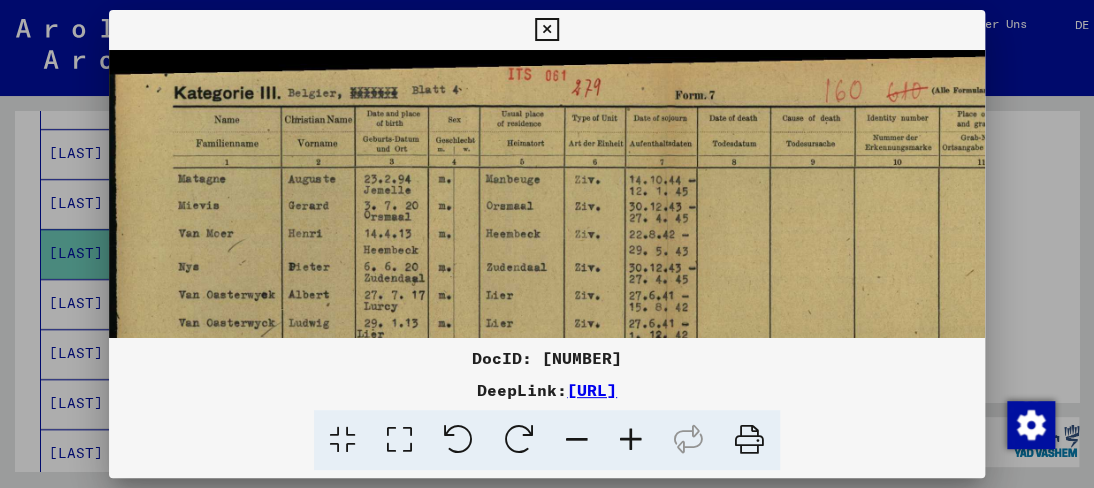 click at bounding box center (631, 440) 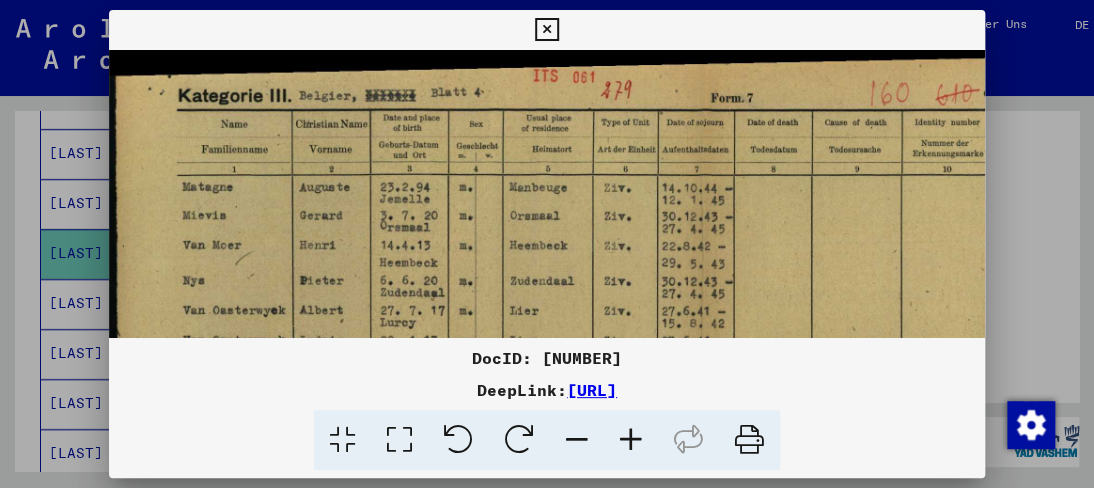 click at bounding box center (631, 440) 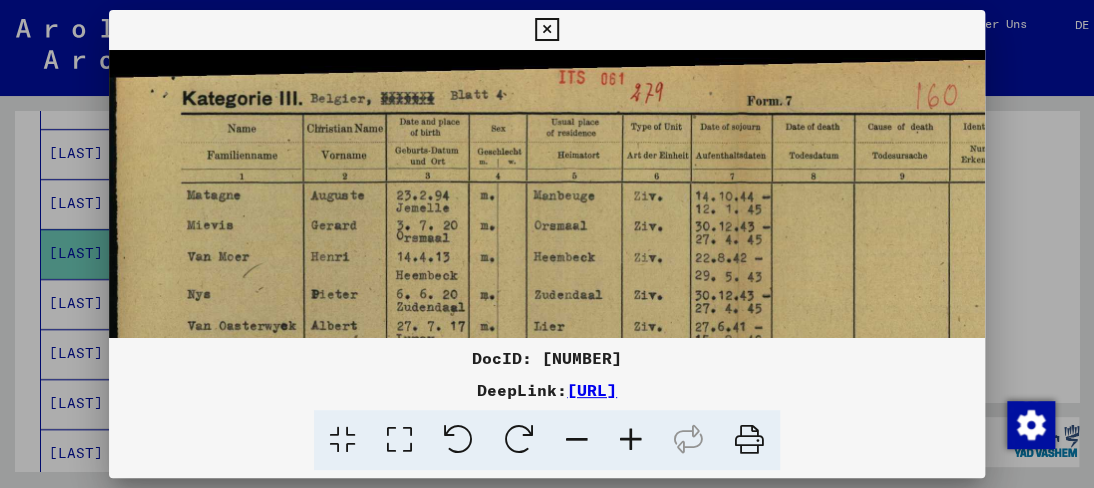 click at bounding box center (631, 440) 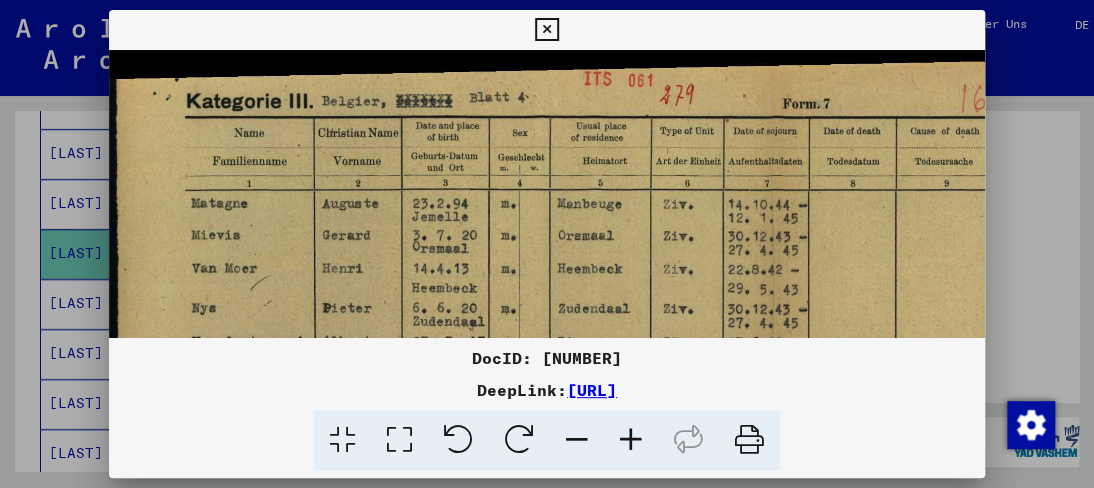 click at bounding box center (631, 440) 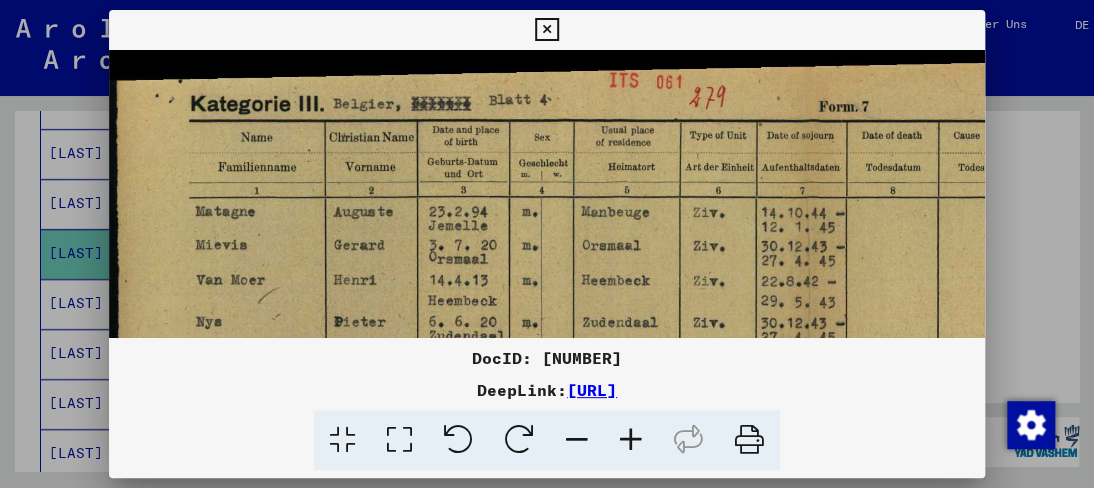 click at bounding box center (631, 440) 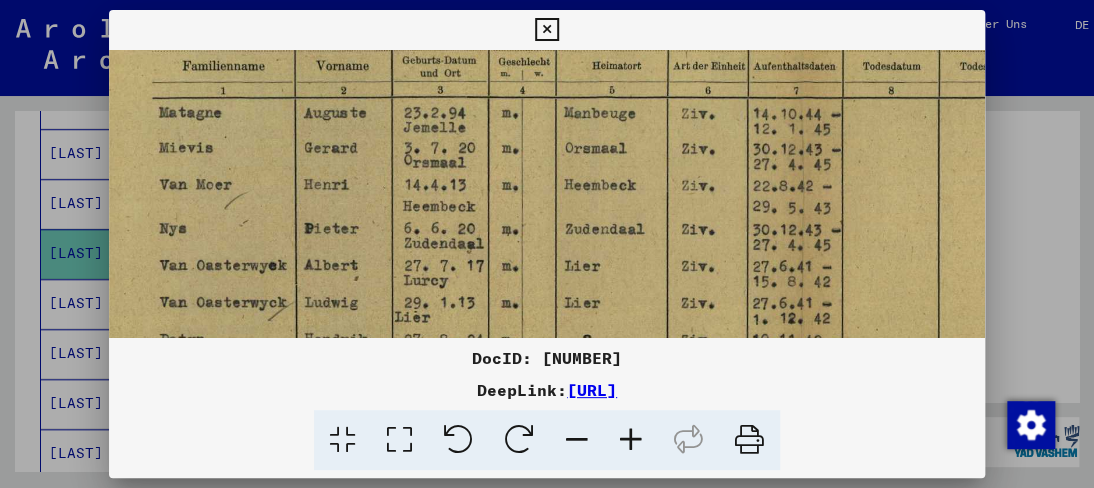 scroll, scrollTop: 108, scrollLeft: 40, axis: both 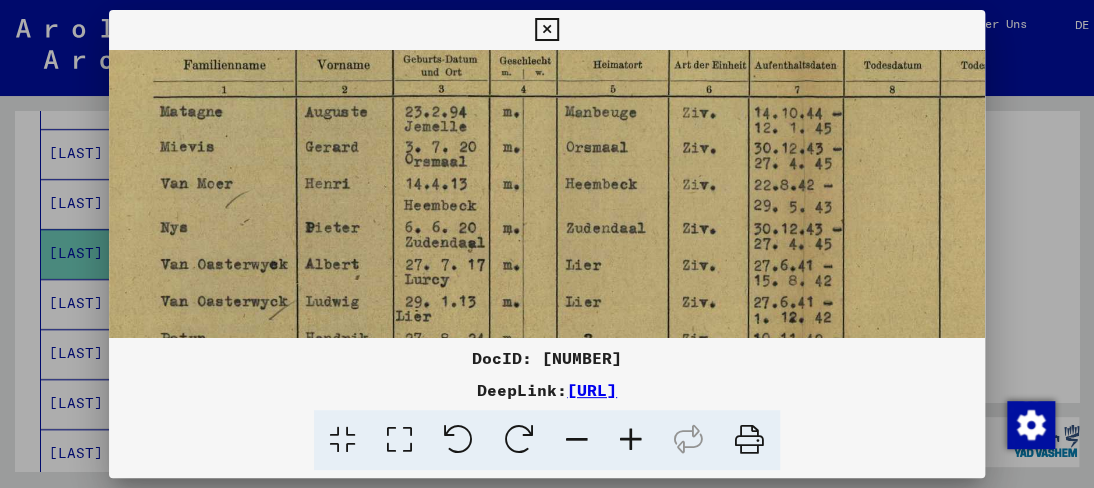 drag, startPoint x: 522, startPoint y: 284, endPoint x: 528, endPoint y: 193, distance: 91.197586 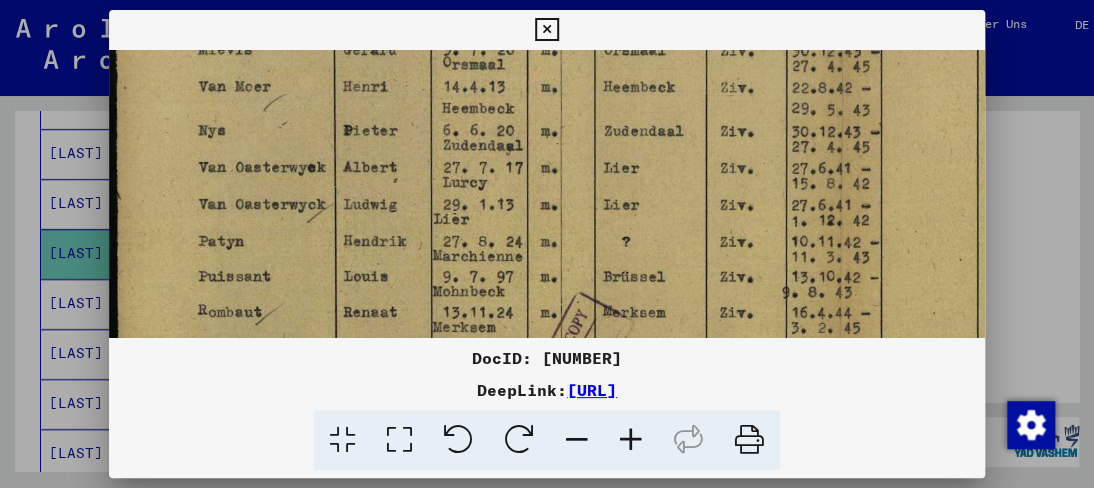 drag, startPoint x: 478, startPoint y: 269, endPoint x: 517, endPoint y: 172, distance: 104.54664 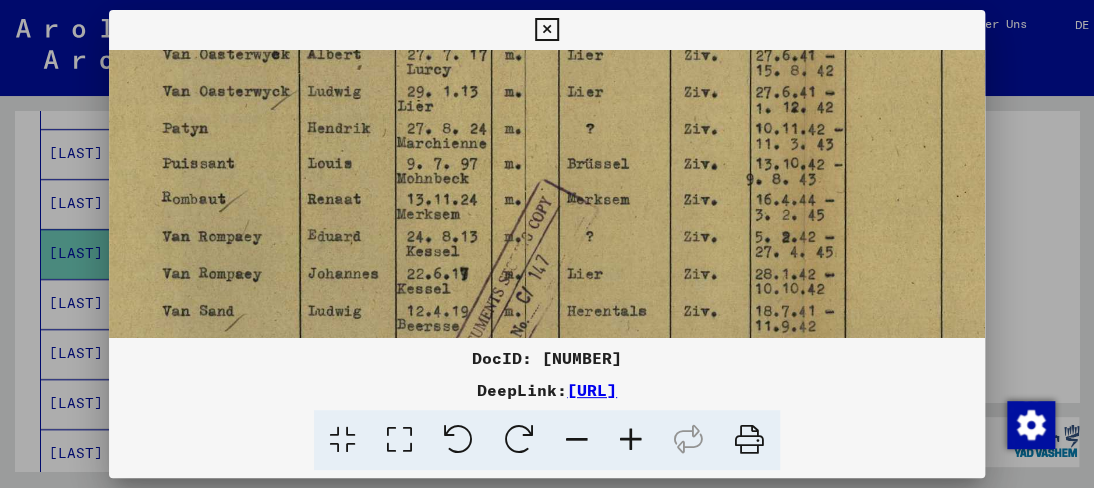 drag, startPoint x: 500, startPoint y: 269, endPoint x: 464, endPoint y: 157, distance: 117.64353 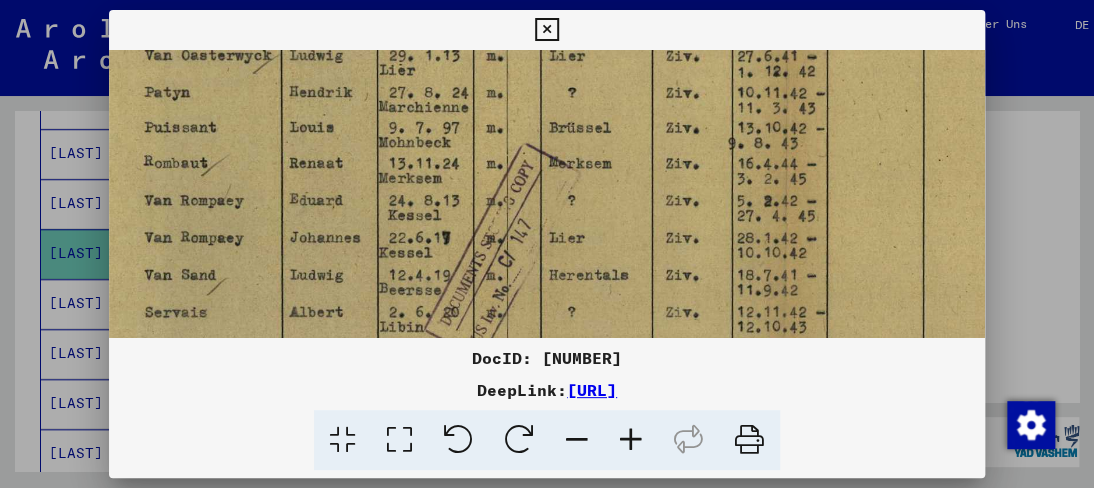 scroll, scrollTop: 357, scrollLeft: 56, axis: both 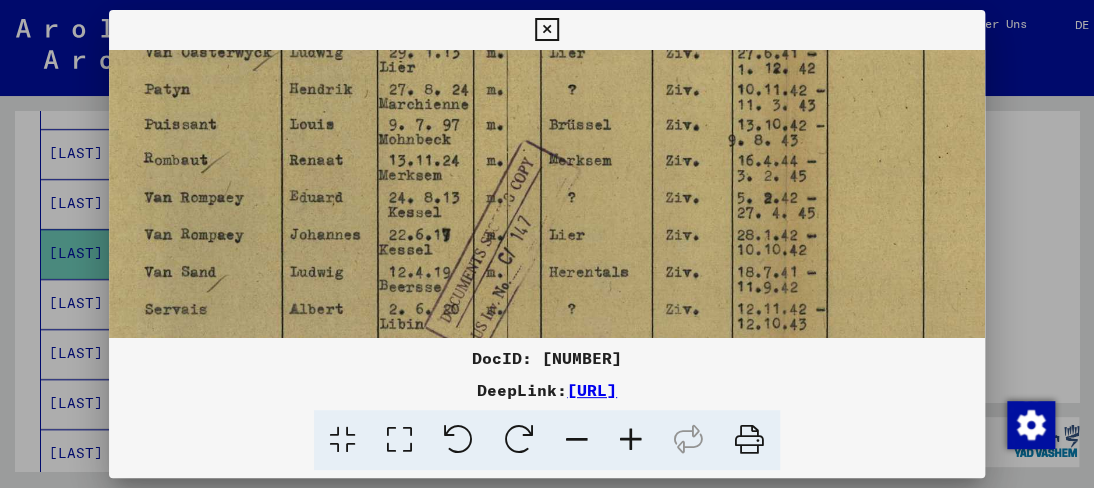 drag, startPoint x: 429, startPoint y: 238, endPoint x: 412, endPoint y: 203, distance: 38.910152 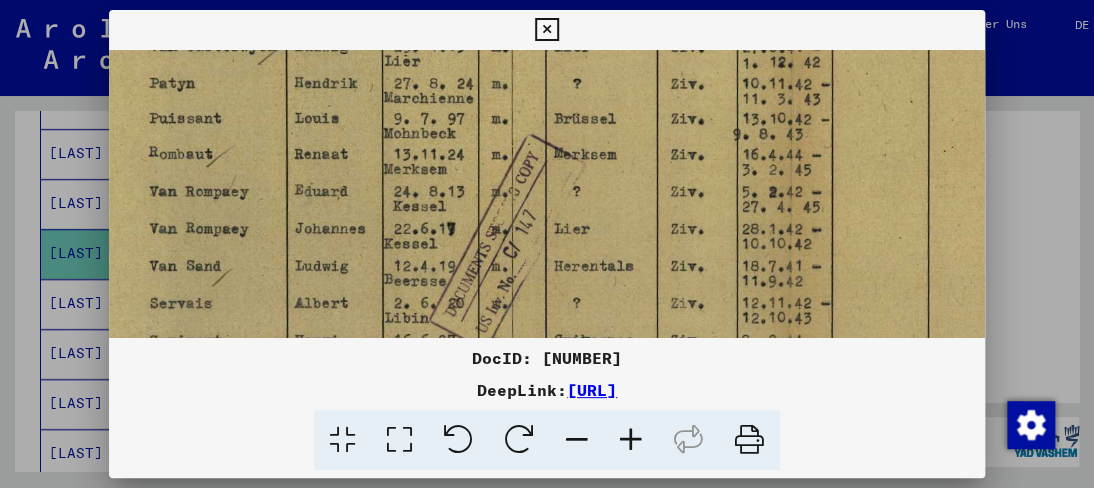 scroll, scrollTop: 364, scrollLeft: 49, axis: both 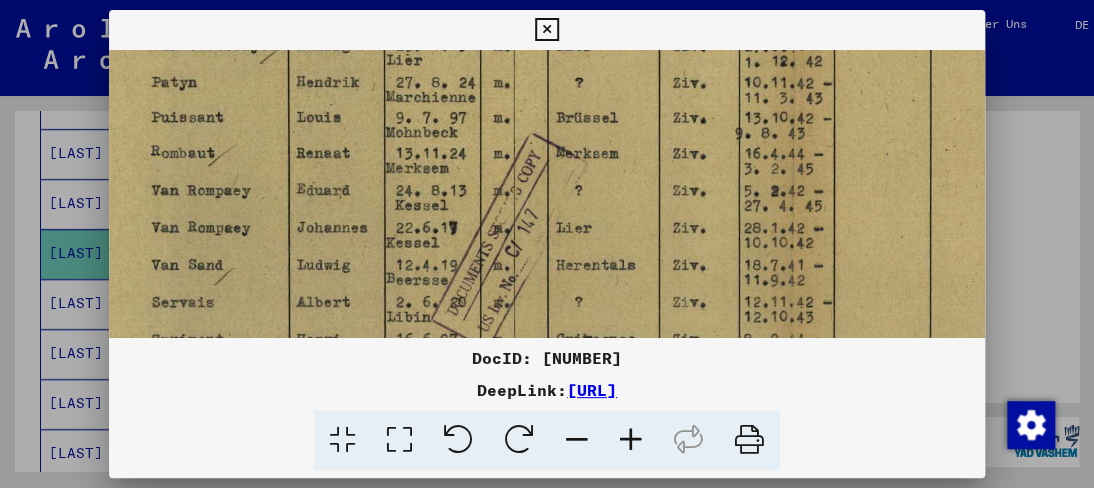 drag, startPoint x: 401, startPoint y: 247, endPoint x: 410, endPoint y: 239, distance: 12.0415945 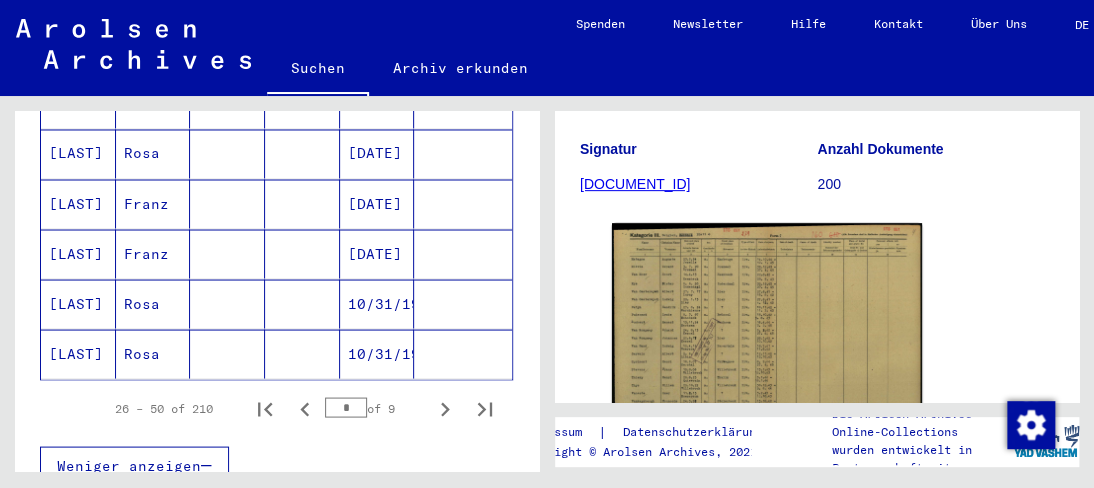 scroll, scrollTop: 1405, scrollLeft: 0, axis: vertical 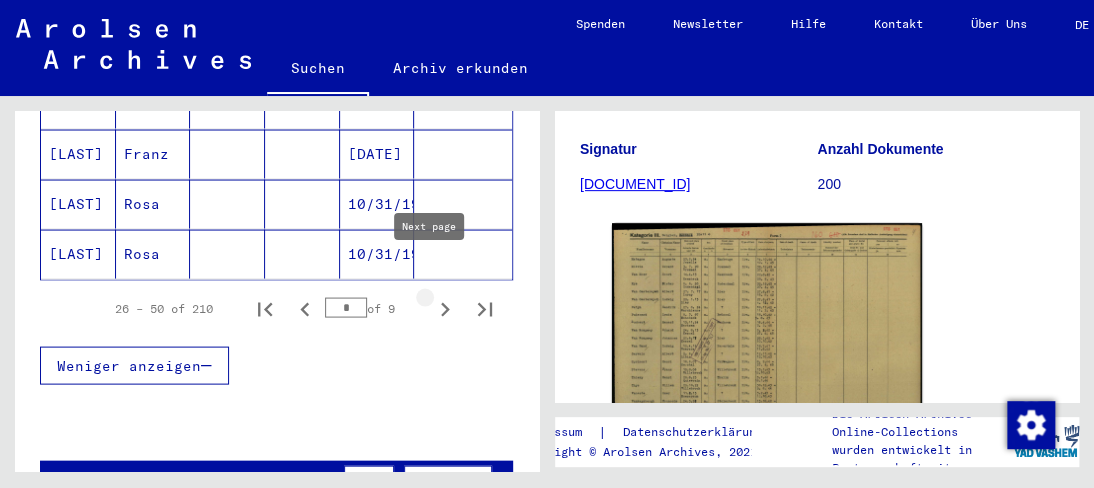 click 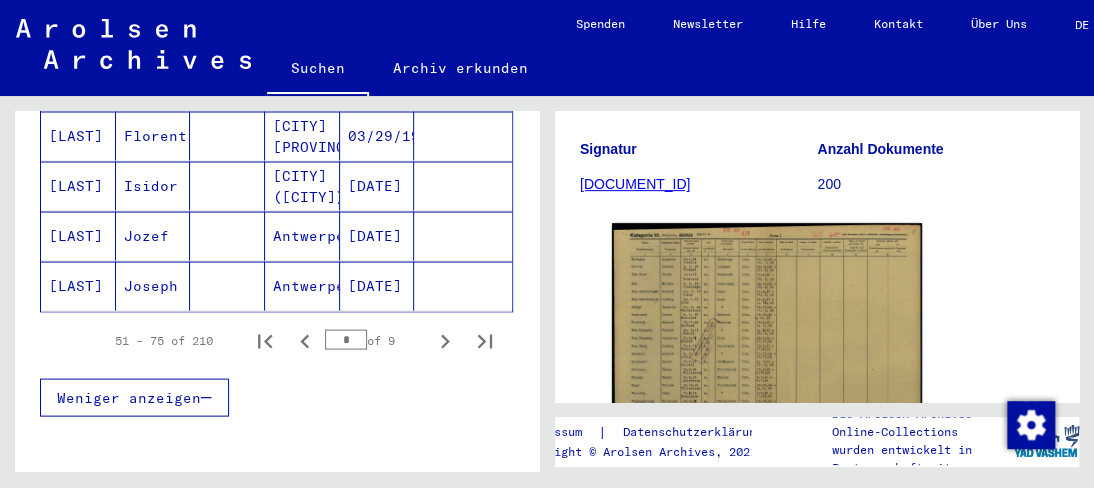 scroll, scrollTop: 1405, scrollLeft: 0, axis: vertical 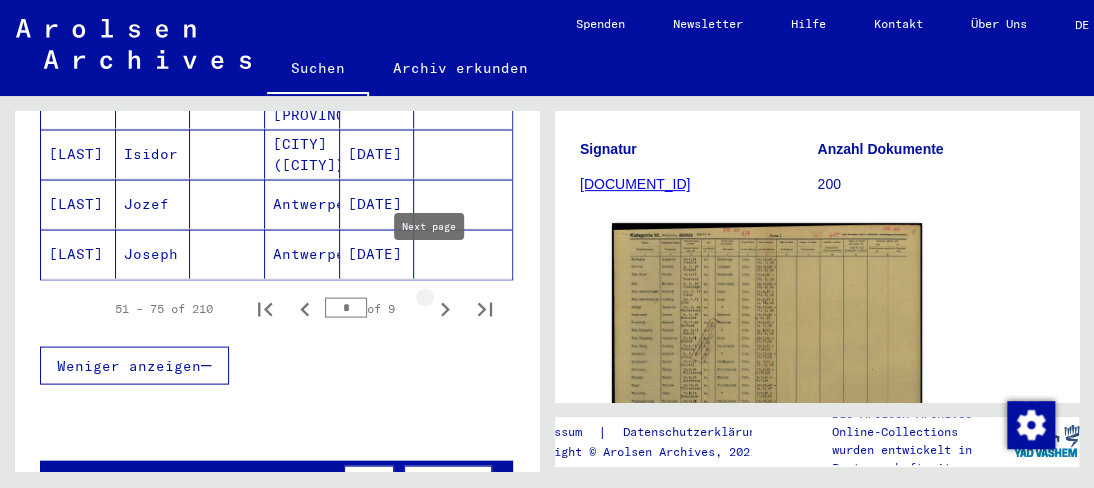 click 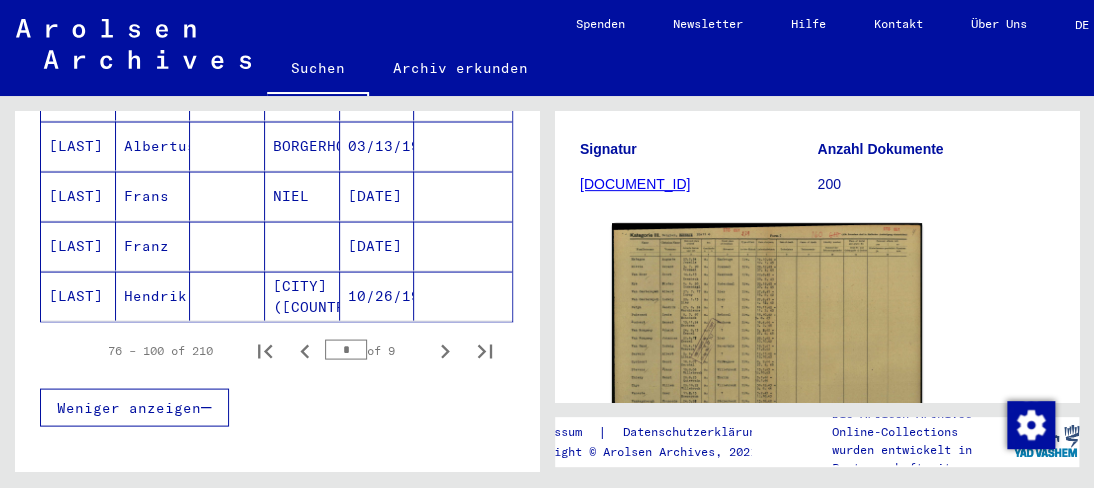 scroll, scrollTop: 1405, scrollLeft: 0, axis: vertical 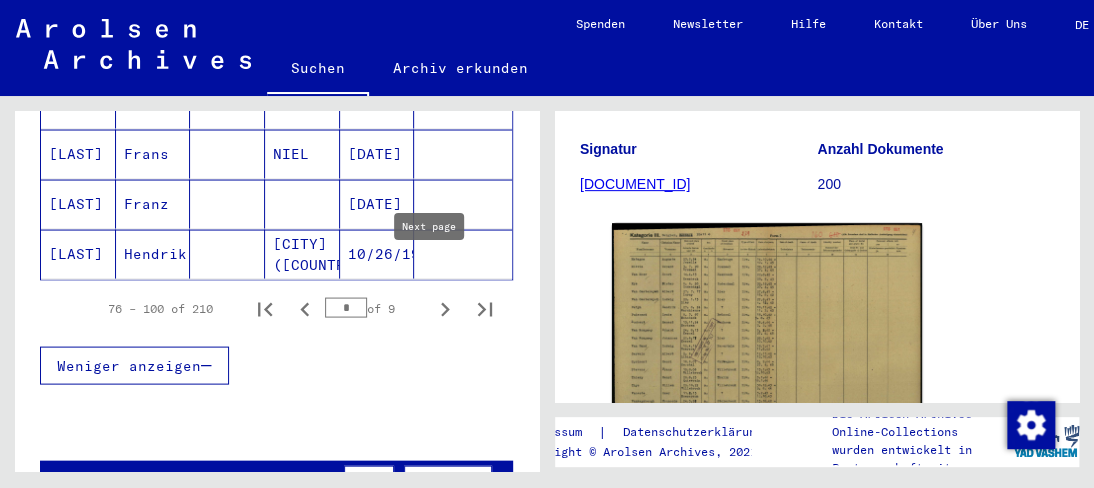 click 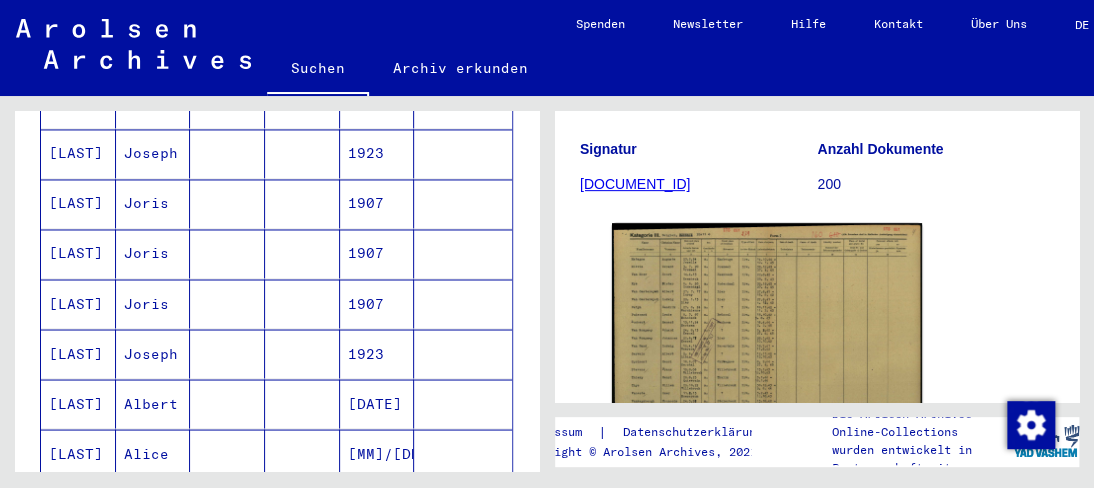 scroll, scrollTop: 1305, scrollLeft: 0, axis: vertical 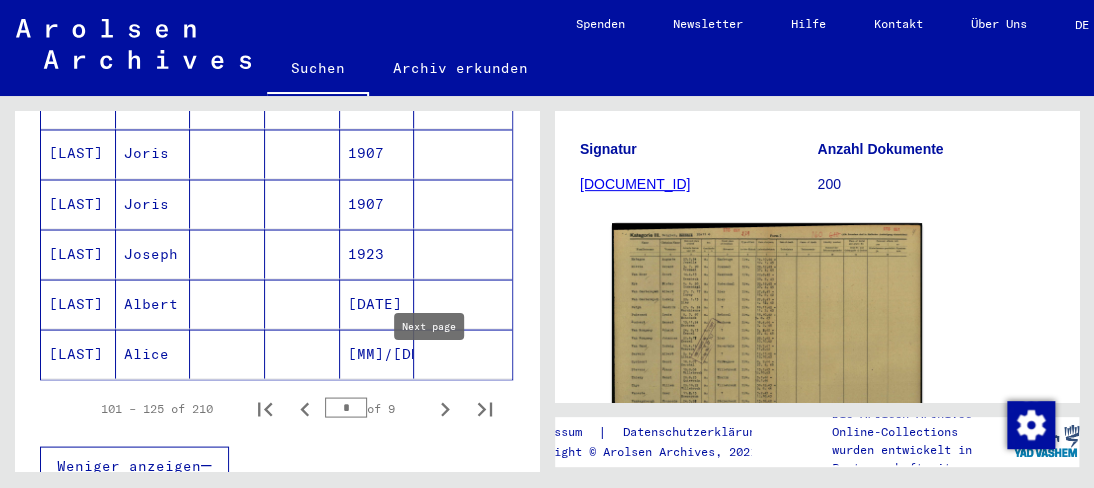 click 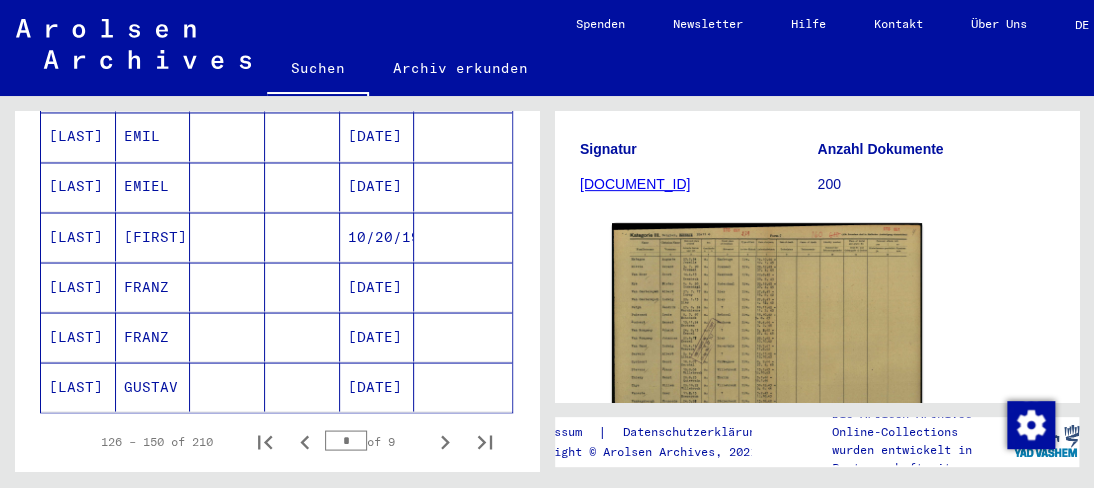 scroll, scrollTop: 1305, scrollLeft: 0, axis: vertical 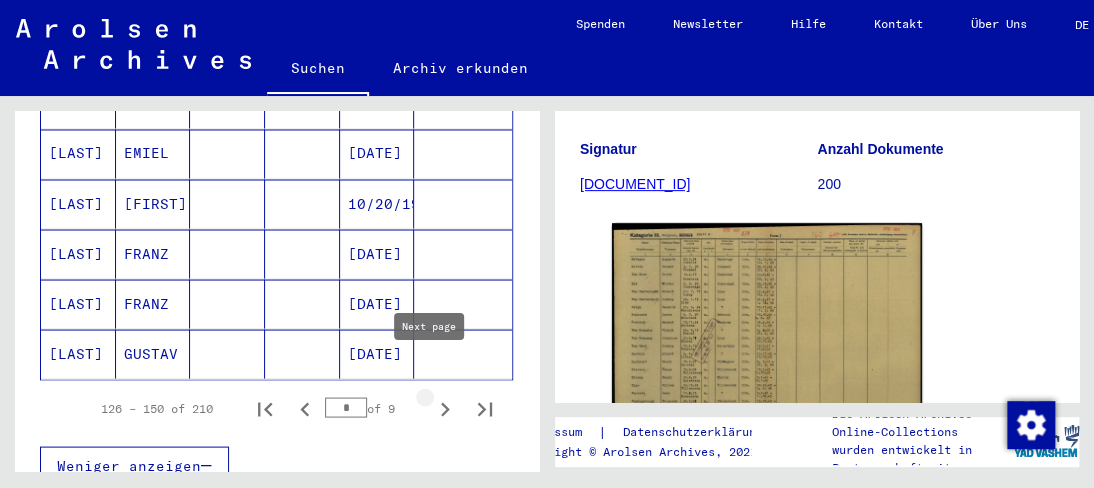 click 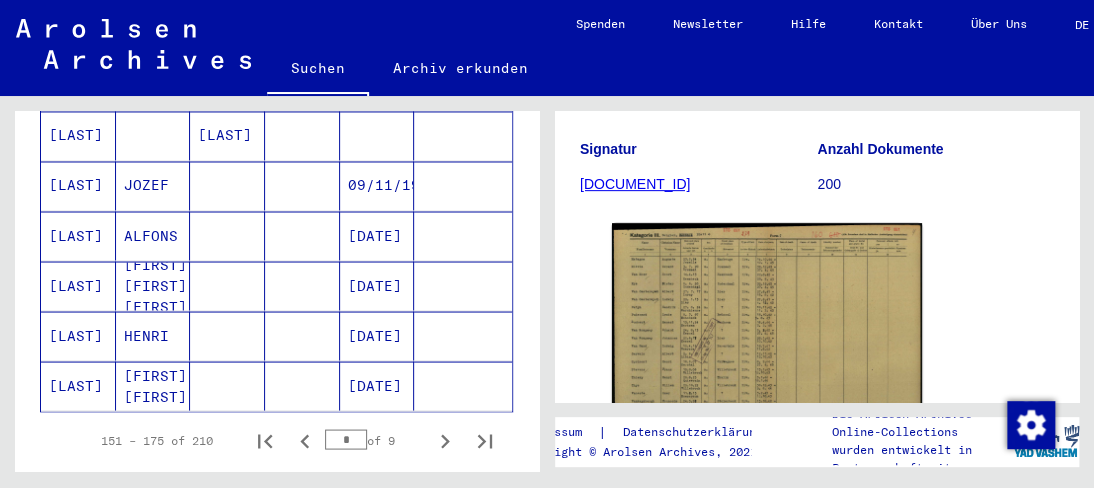 scroll, scrollTop: 1305, scrollLeft: 0, axis: vertical 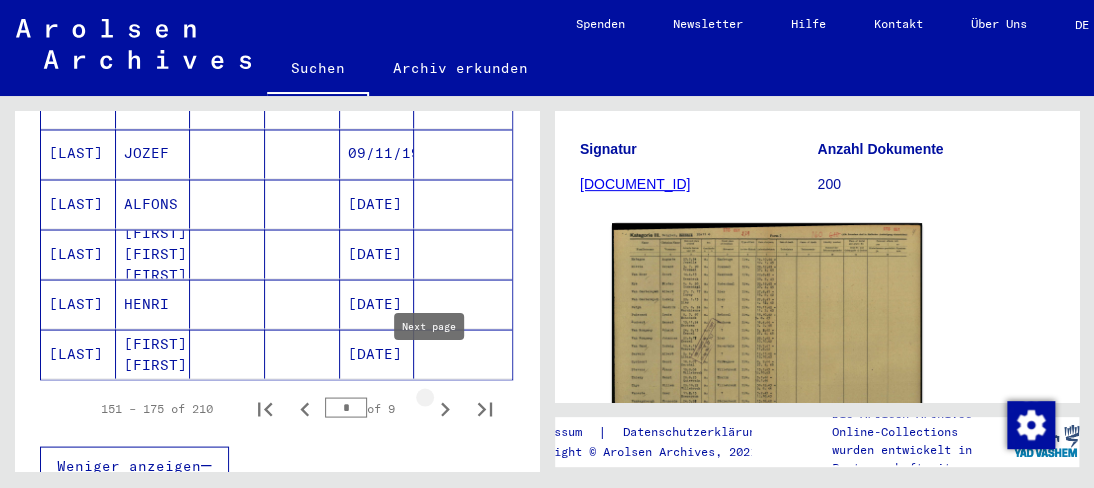 click 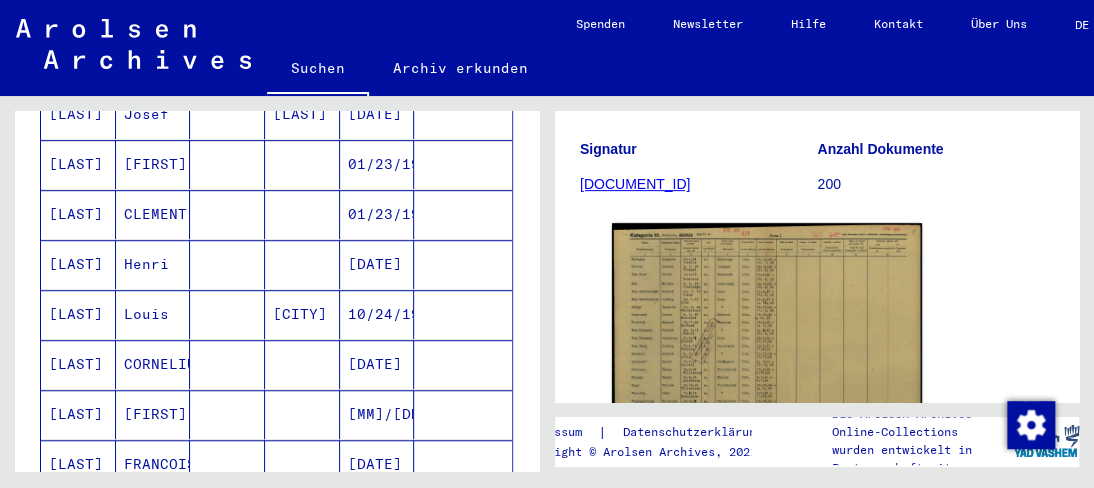 scroll, scrollTop: 0, scrollLeft: 0, axis: both 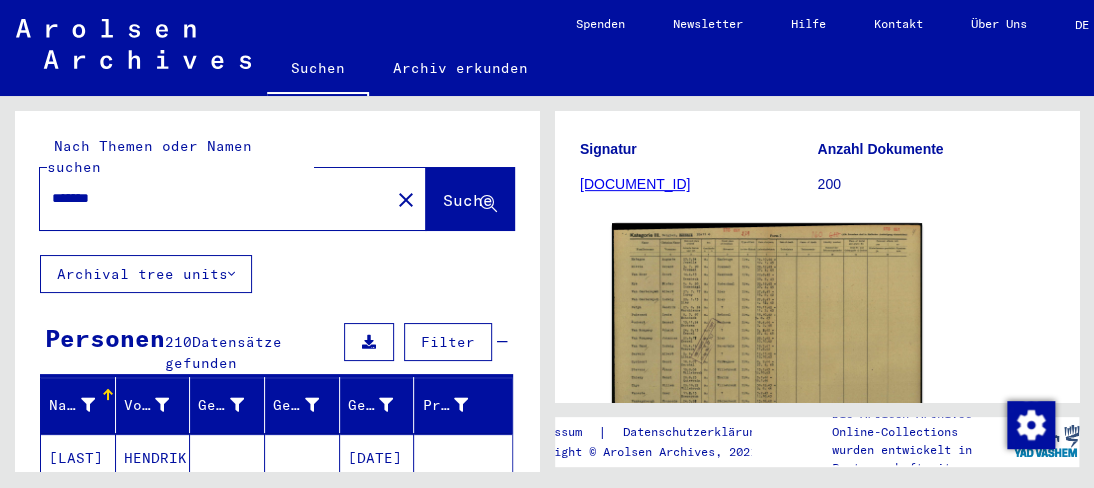 drag, startPoint x: 180, startPoint y: 191, endPoint x: 106, endPoint y: 169, distance: 77.201035 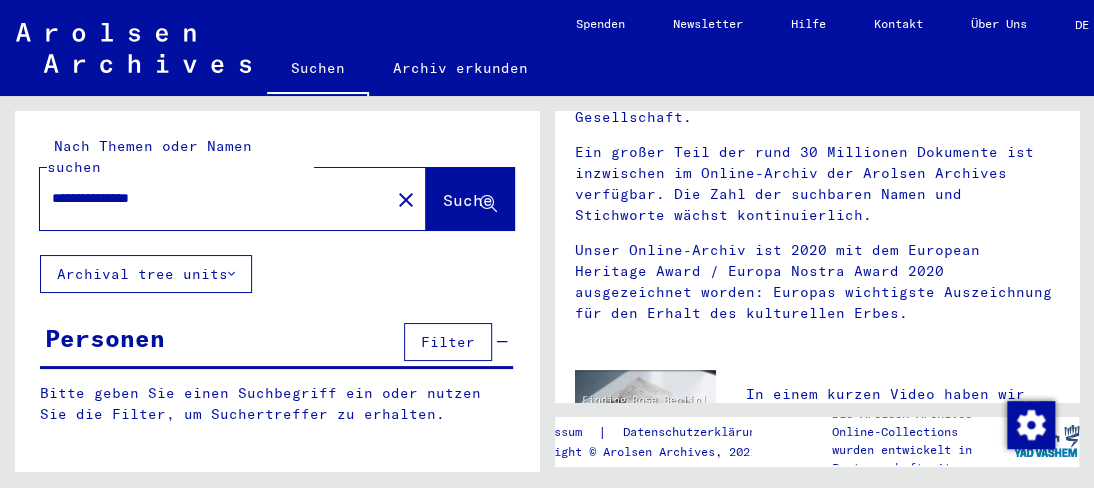 scroll, scrollTop: 0, scrollLeft: 0, axis: both 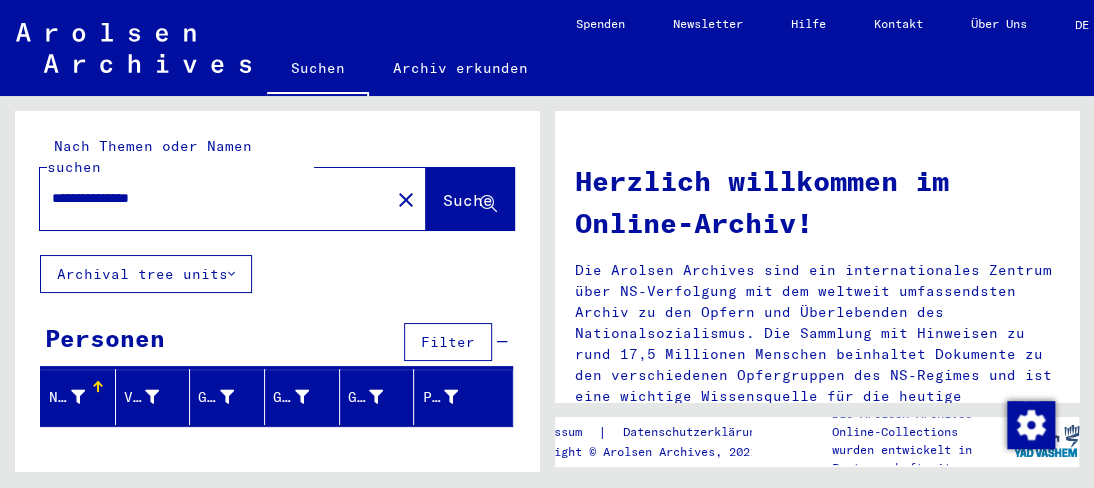 drag, startPoint x: 129, startPoint y: 183, endPoint x: 274, endPoint y: 181, distance: 145.0138 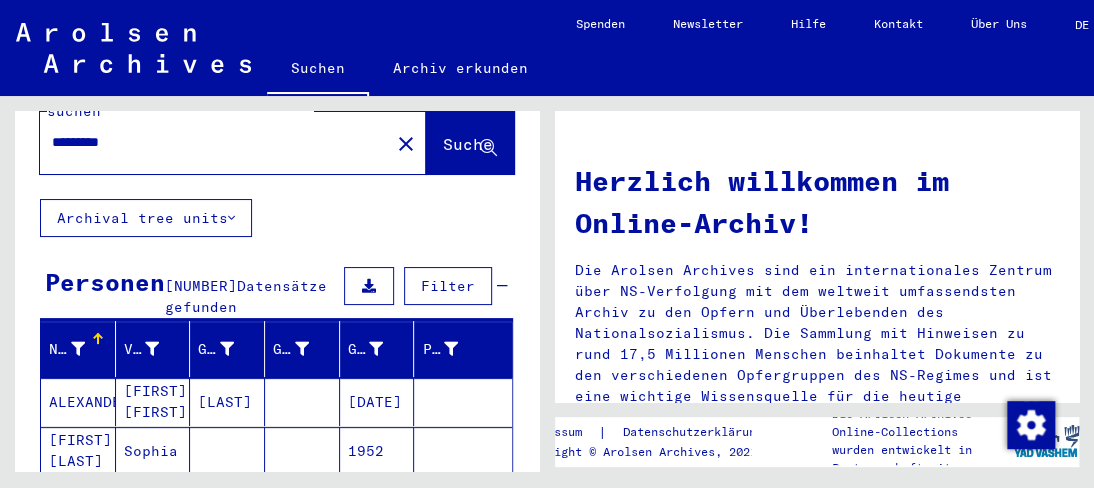 scroll, scrollTop: 0, scrollLeft: 0, axis: both 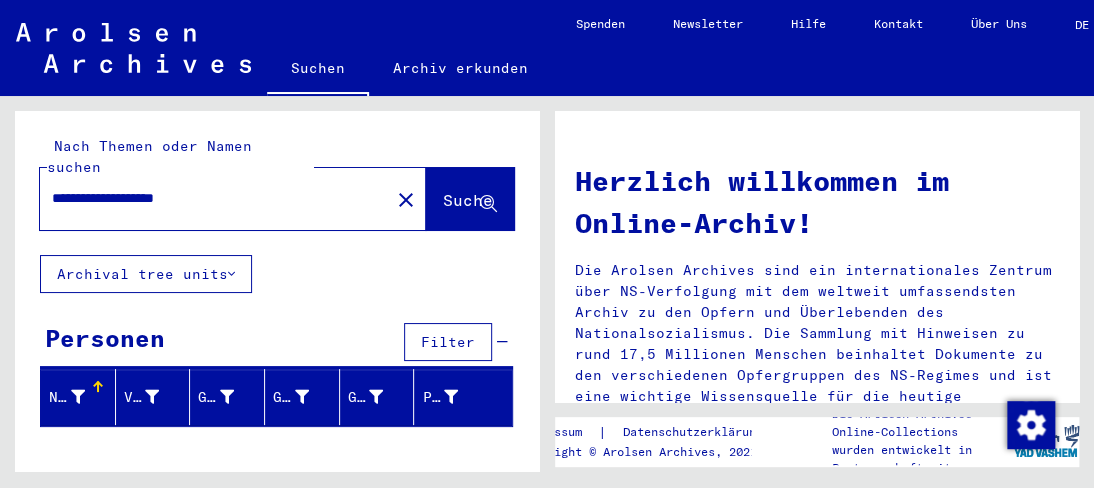 drag, startPoint x: 153, startPoint y: 173, endPoint x: 132, endPoint y: 175, distance: 21.095022 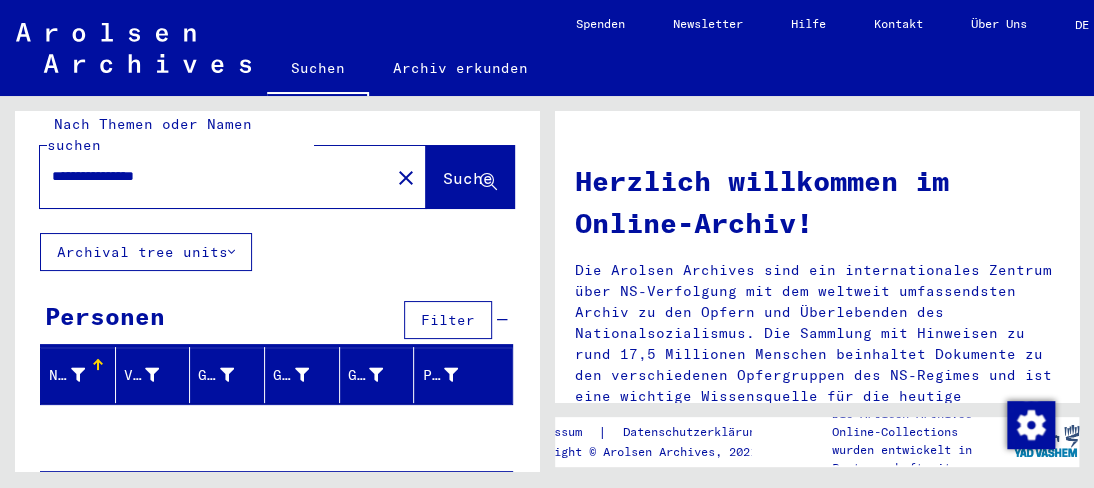 scroll, scrollTop: 0, scrollLeft: 0, axis: both 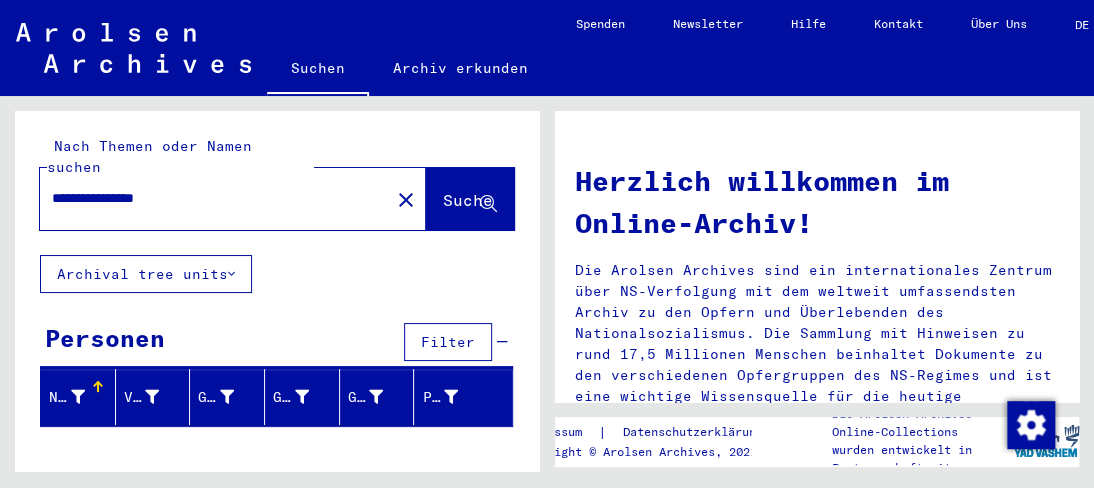 drag, startPoint x: 208, startPoint y: 175, endPoint x: 0, endPoint y: 154, distance: 209.0574 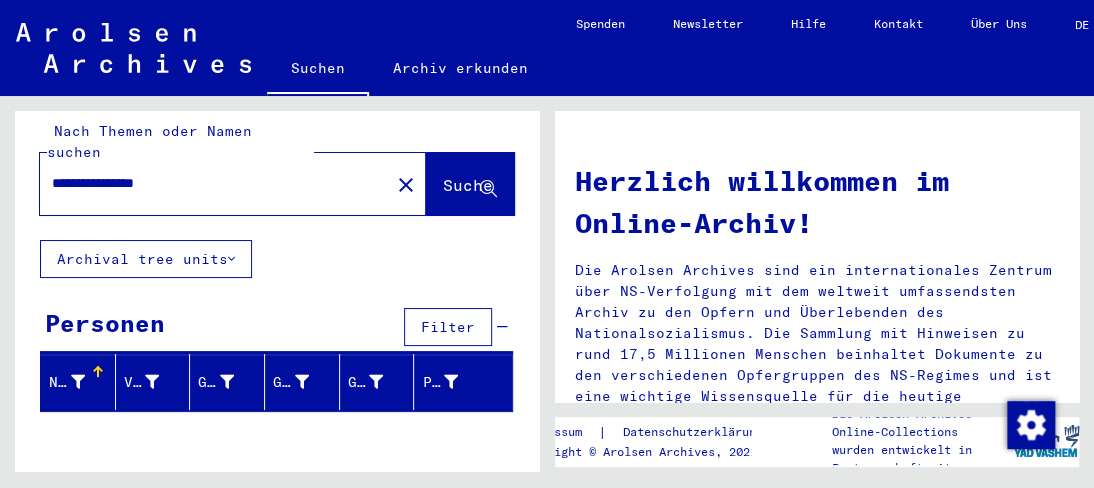 scroll, scrollTop: 0, scrollLeft: 0, axis: both 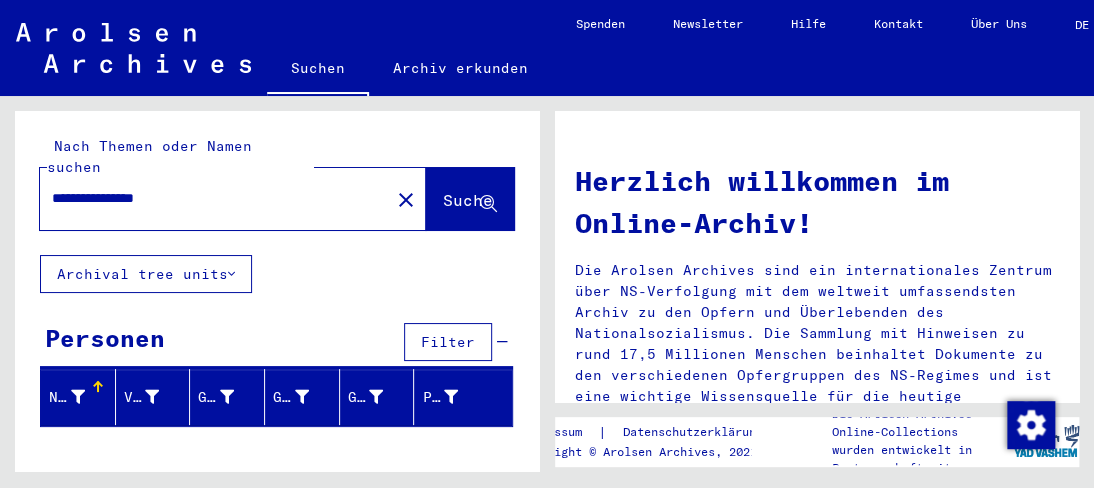 drag, startPoint x: 120, startPoint y: 180, endPoint x: 0, endPoint y: 177, distance: 120.03749 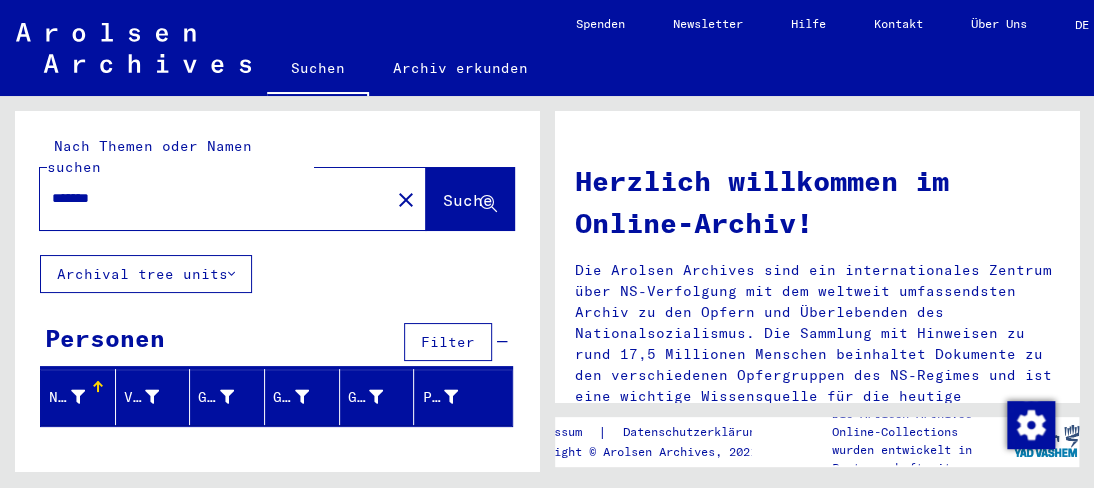 type on "*******" 